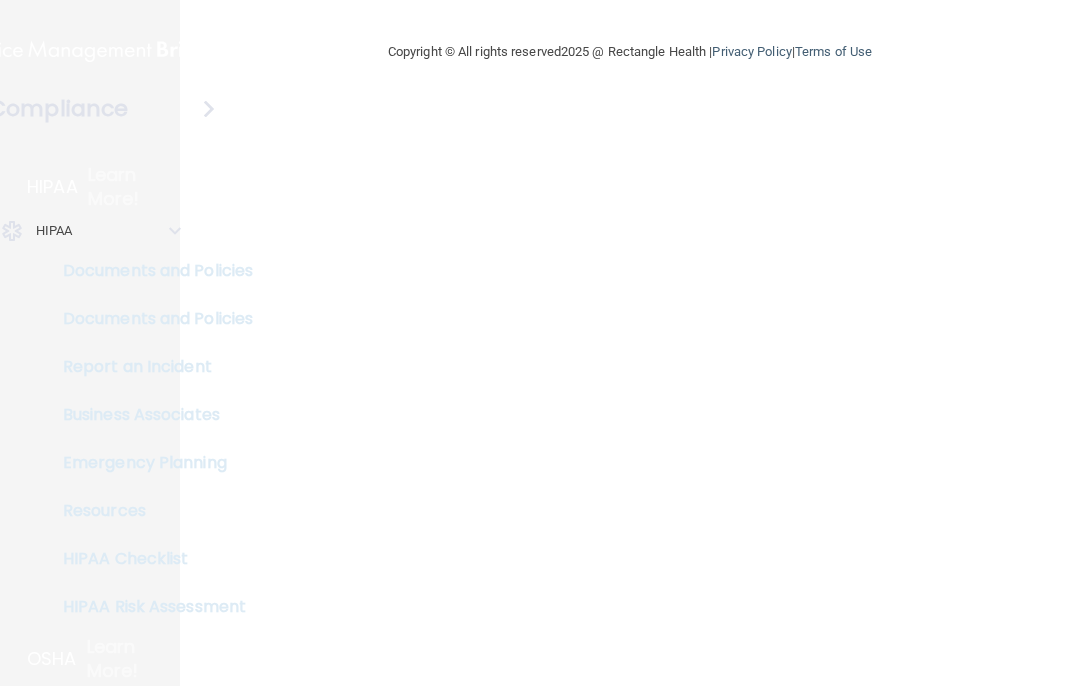 scroll, scrollTop: 0, scrollLeft: 0, axis: both 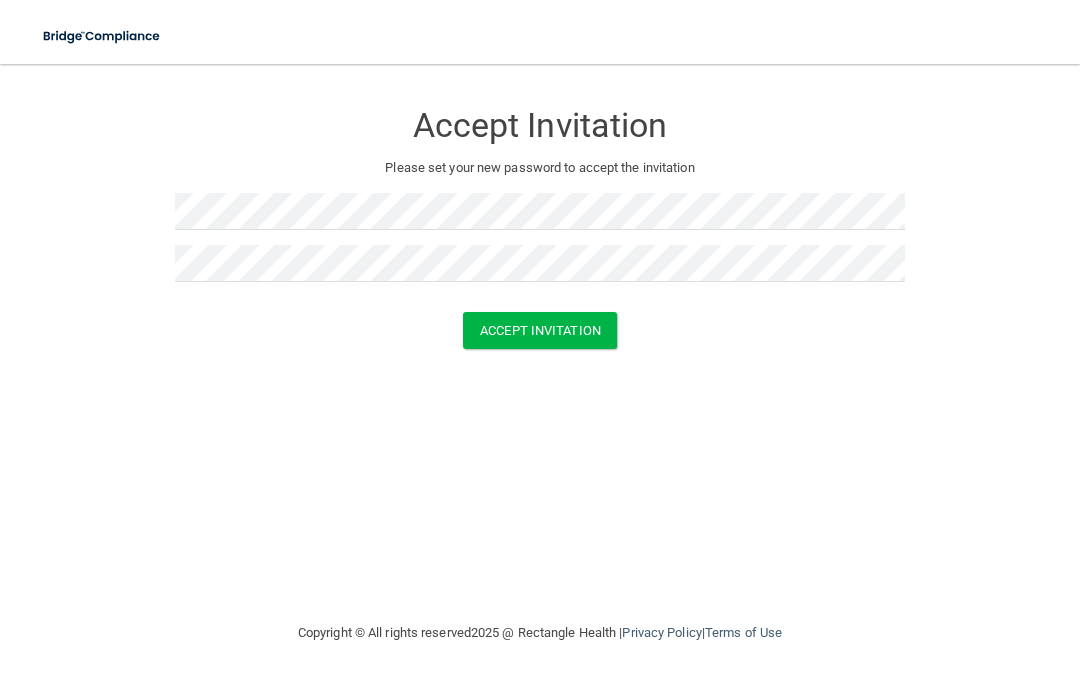 click on "Accept Invitation" at bounding box center (540, 330) 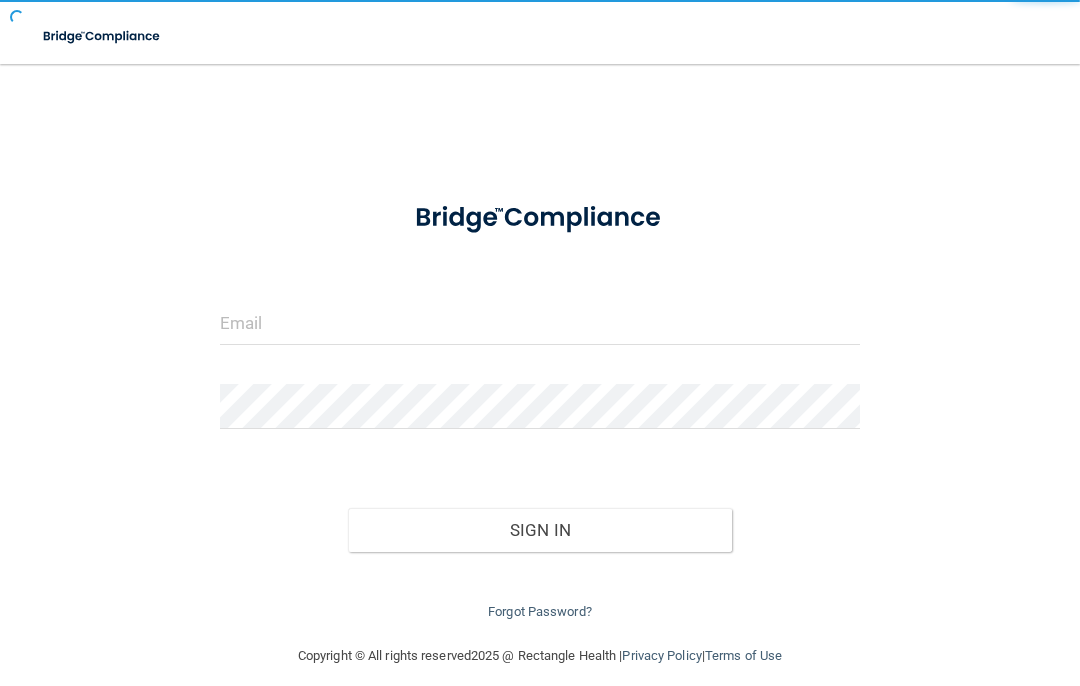 scroll, scrollTop: 0, scrollLeft: 0, axis: both 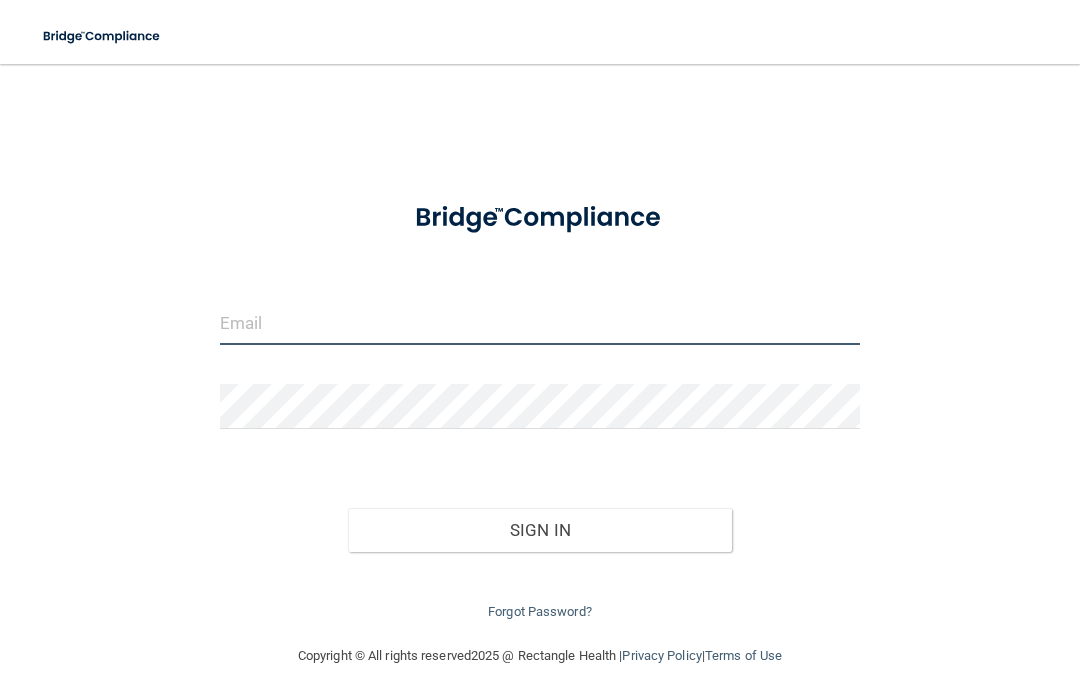 click at bounding box center [540, 322] 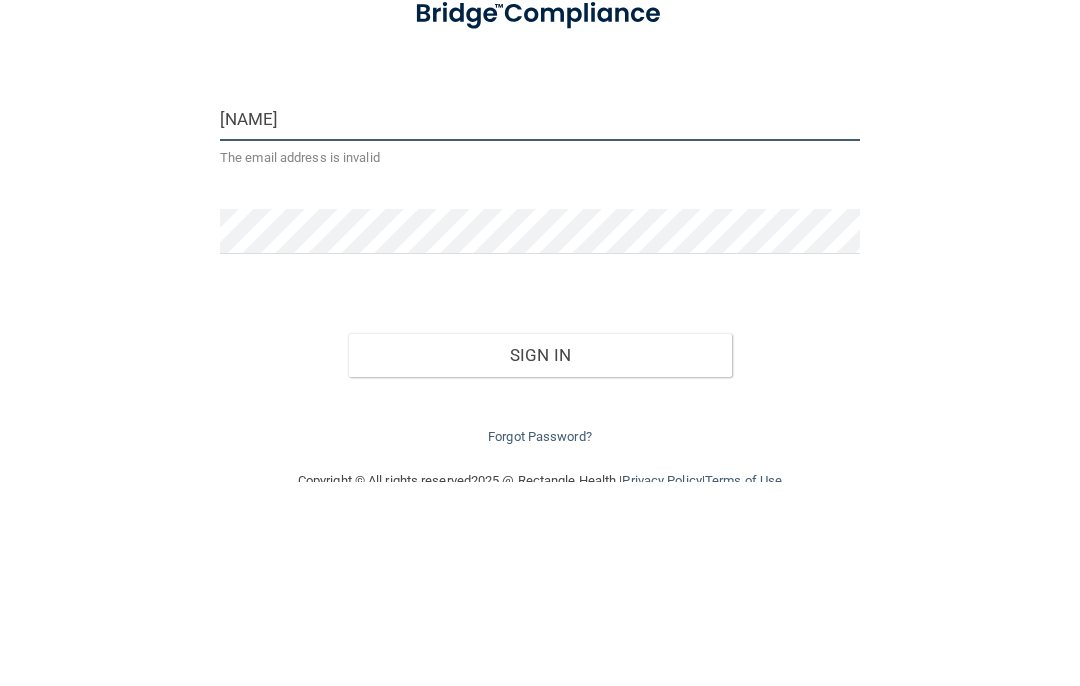 type on "[EMAIL]" 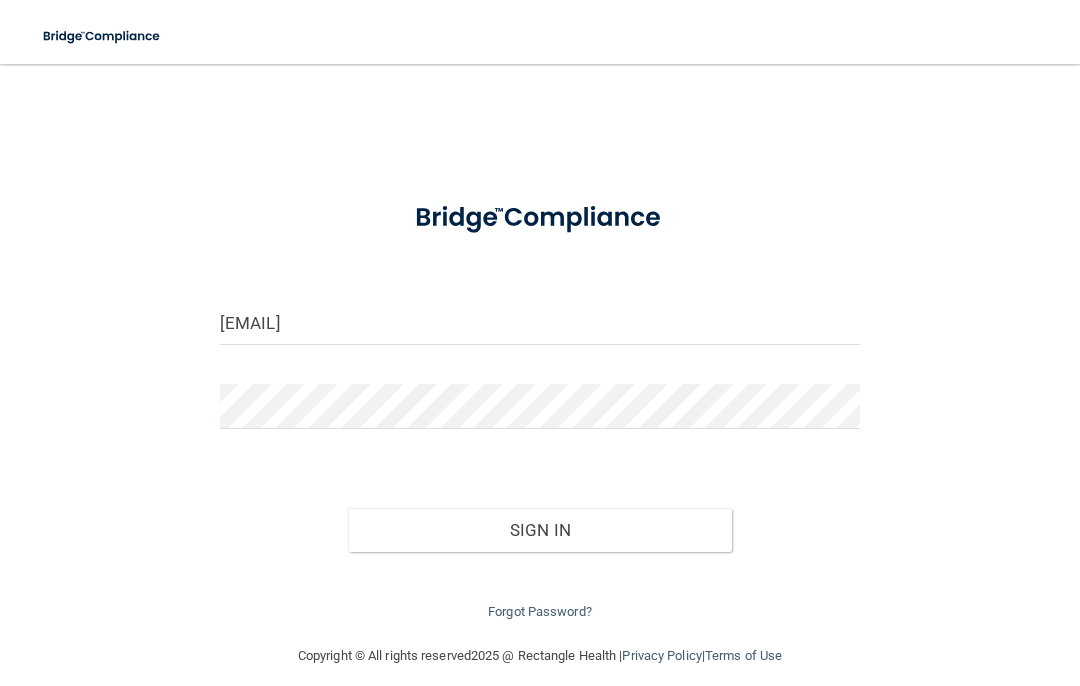 click on "Sign In" at bounding box center (540, 530) 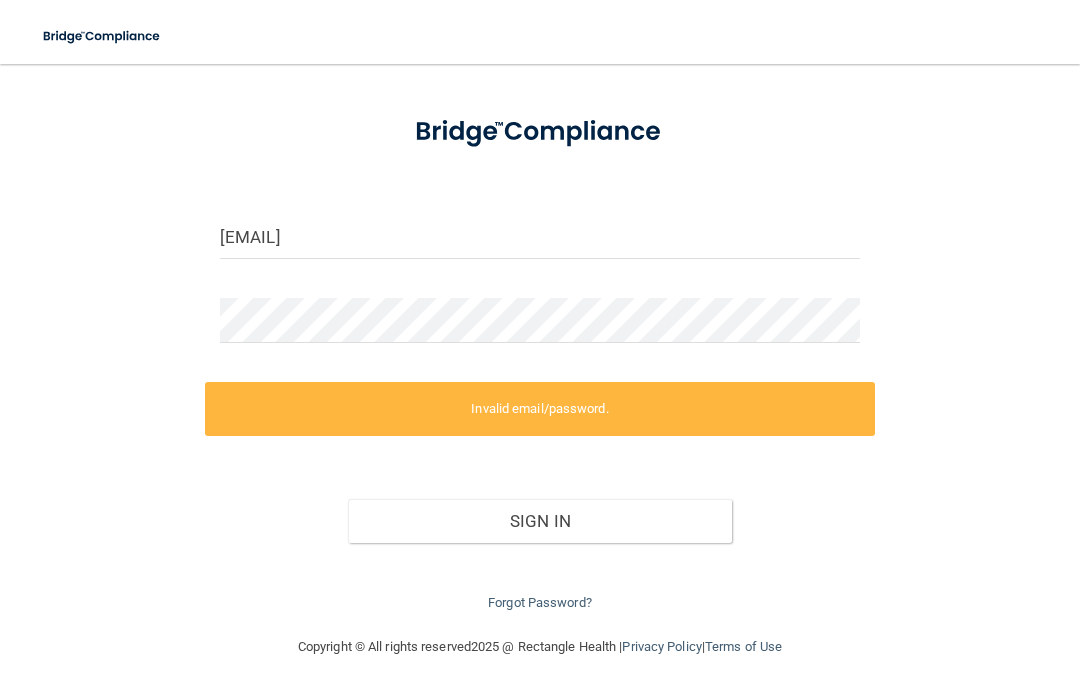 click on "Forgot Password?" at bounding box center (540, 602) 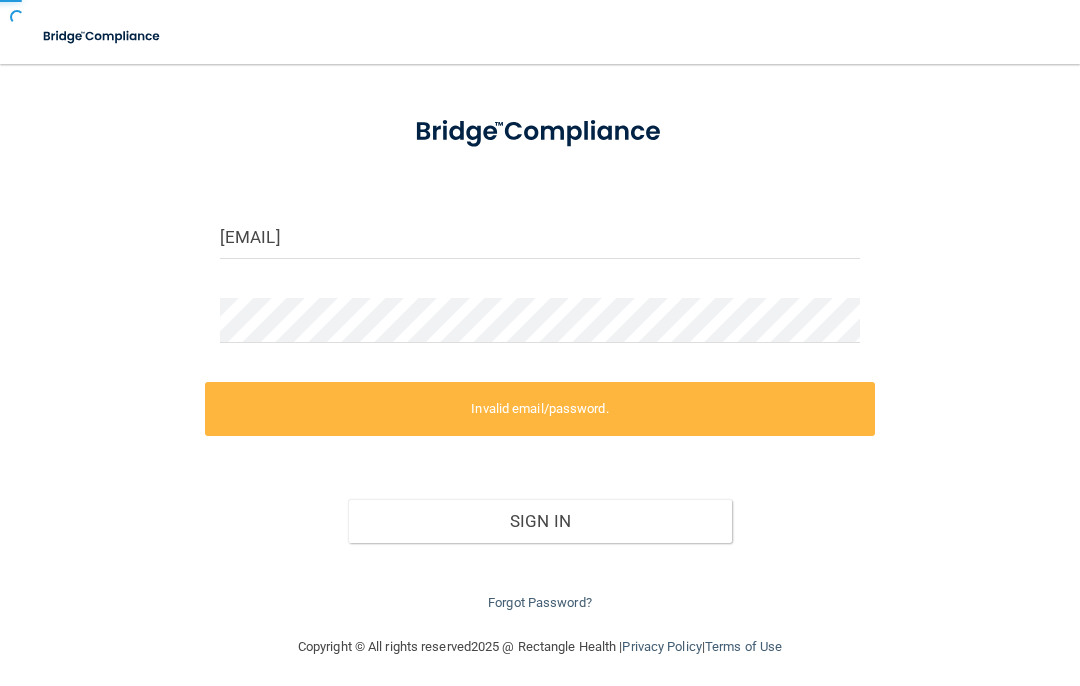 scroll, scrollTop: 45, scrollLeft: 0, axis: vertical 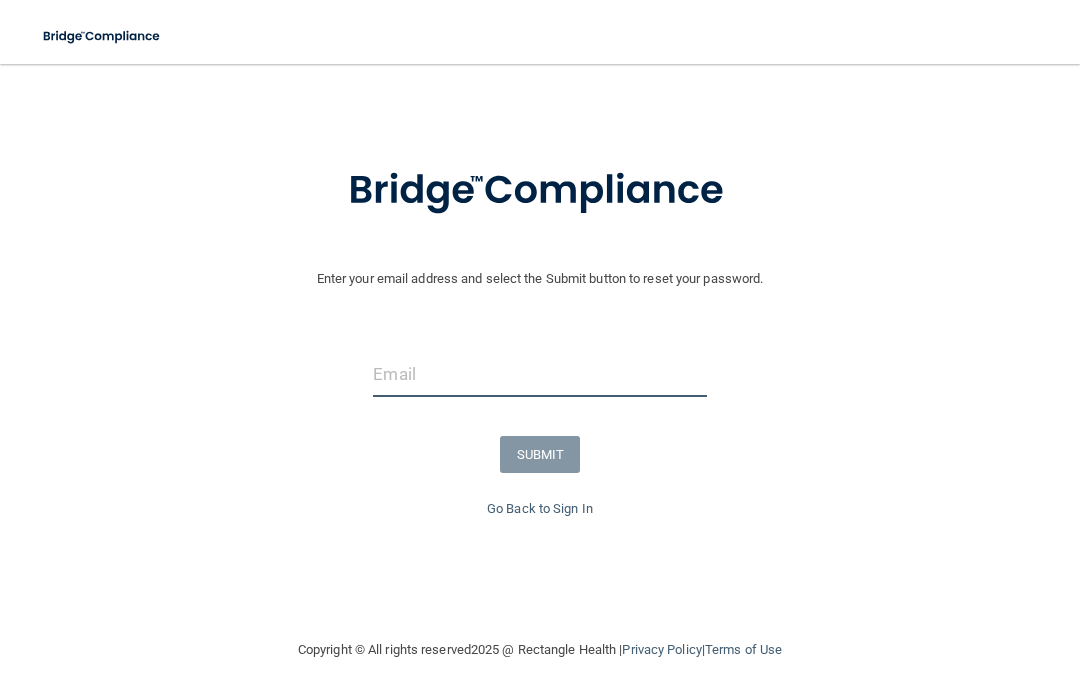 click at bounding box center (539, 374) 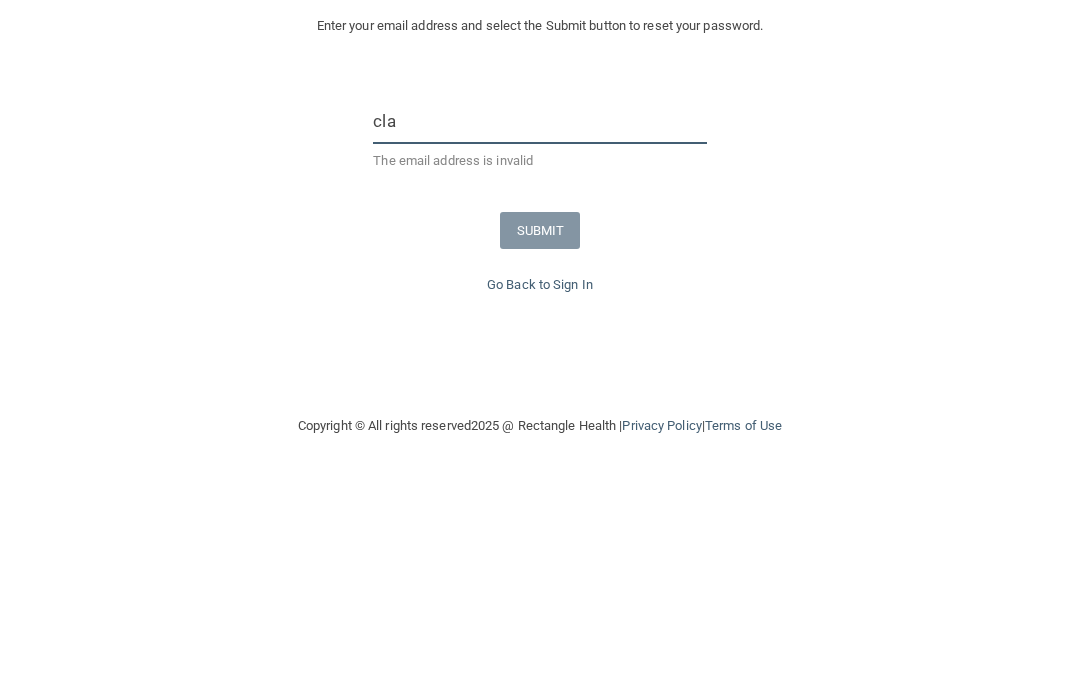 type on "[EMAIL]" 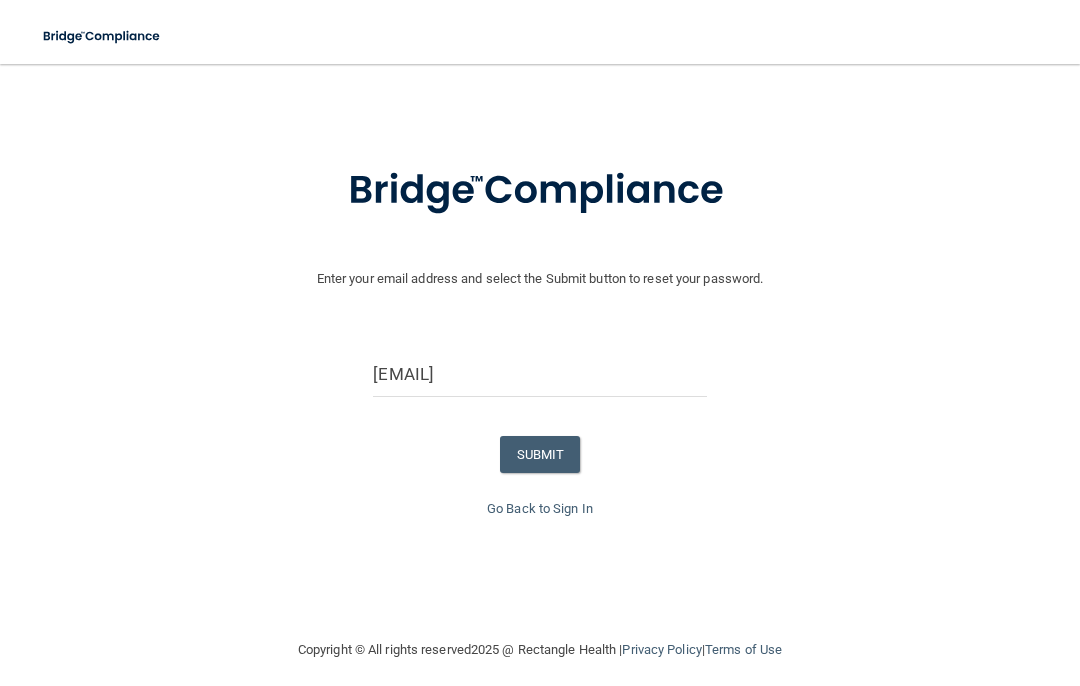 click on "SUBMIT" at bounding box center (540, 454) 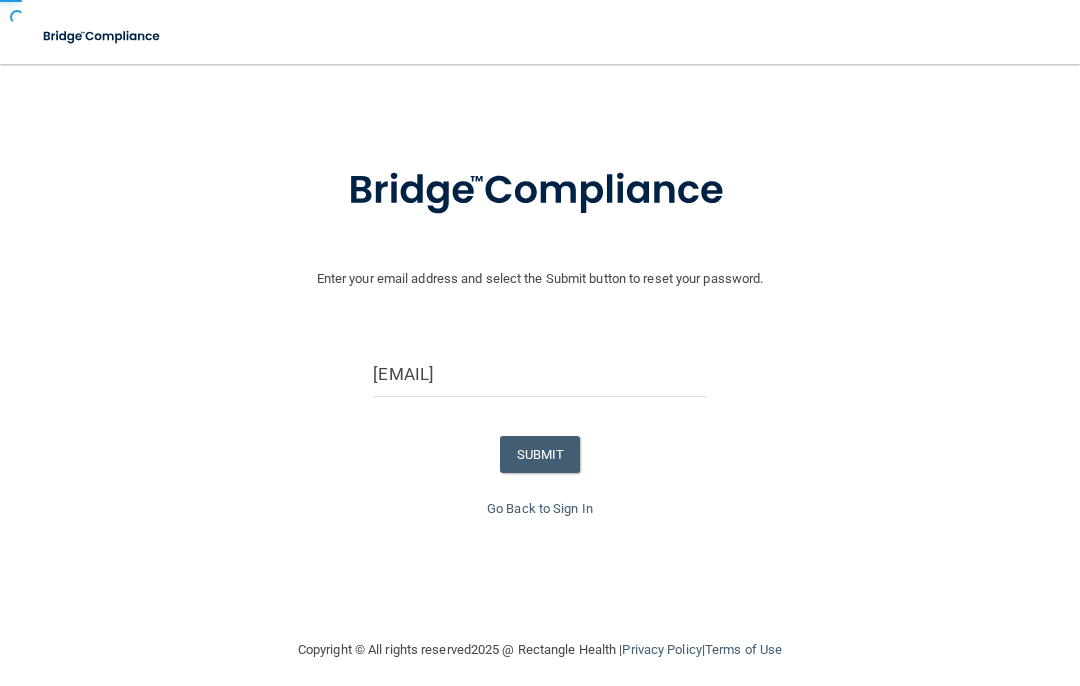scroll, scrollTop: 0, scrollLeft: 0, axis: both 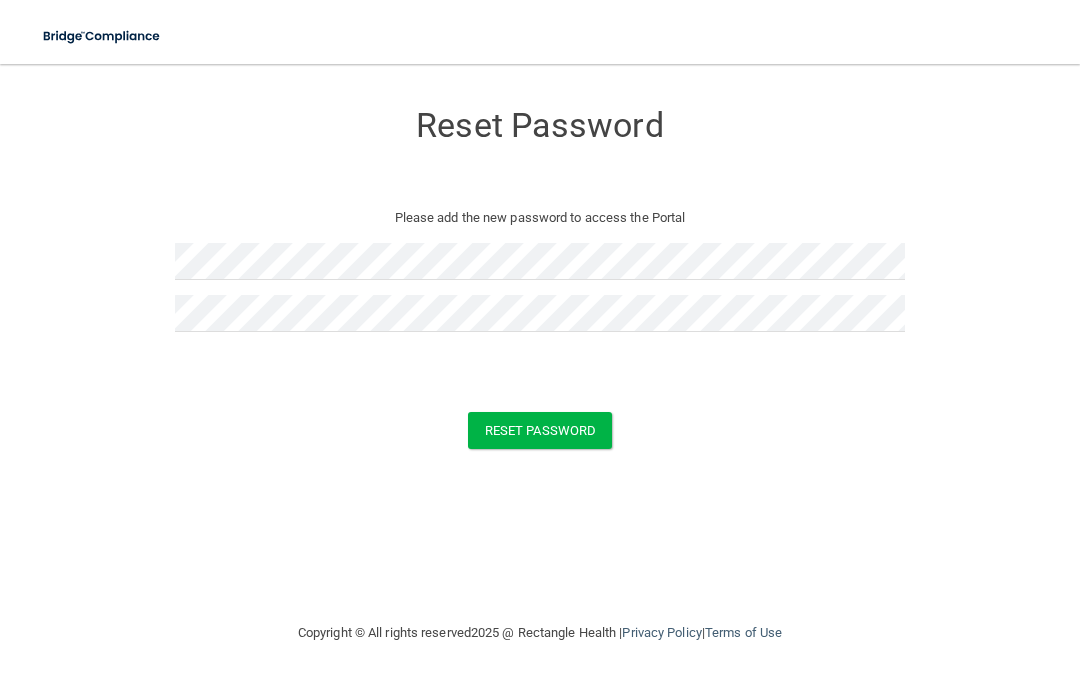 click on "Reset Password" at bounding box center (540, 430) 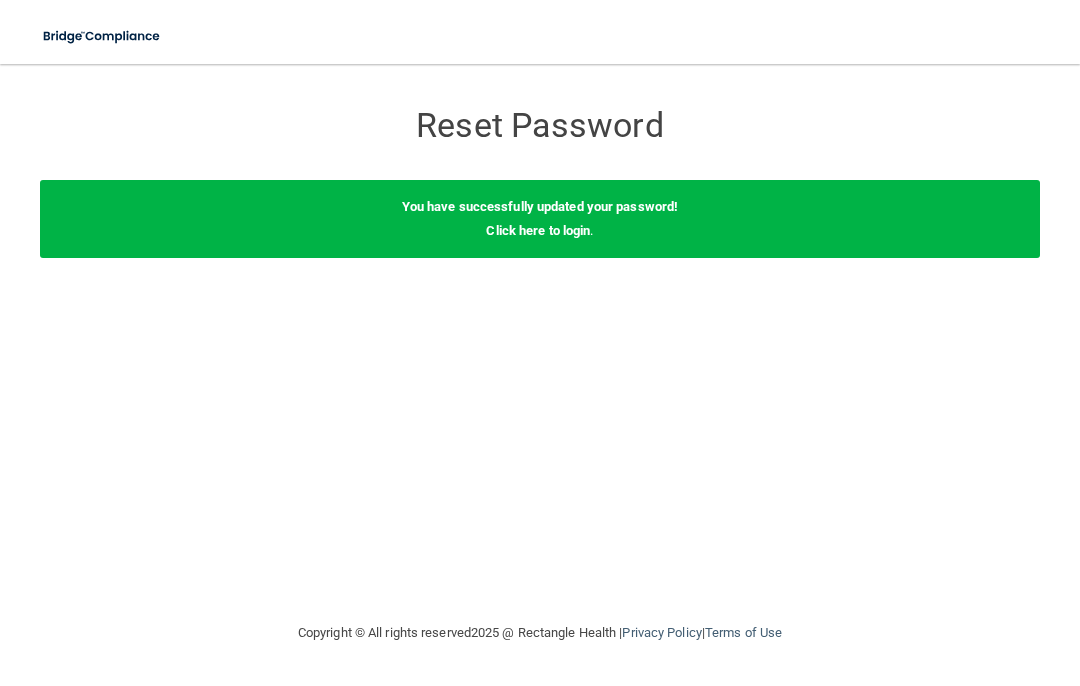 click on "Click here to login" at bounding box center [538, 230] 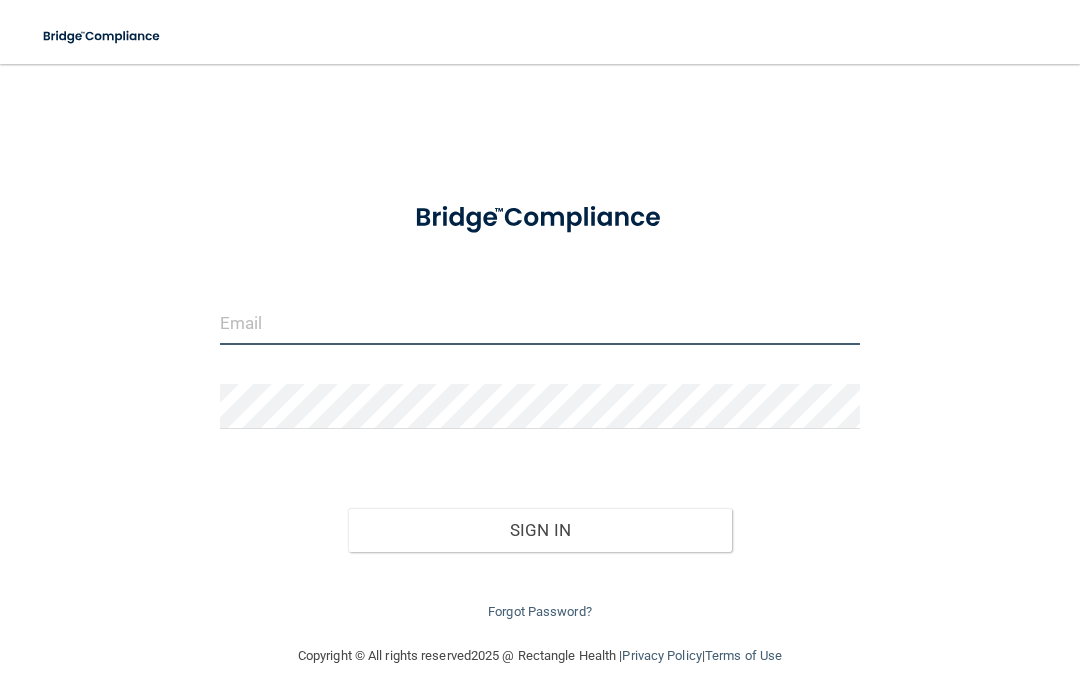 click at bounding box center (540, 322) 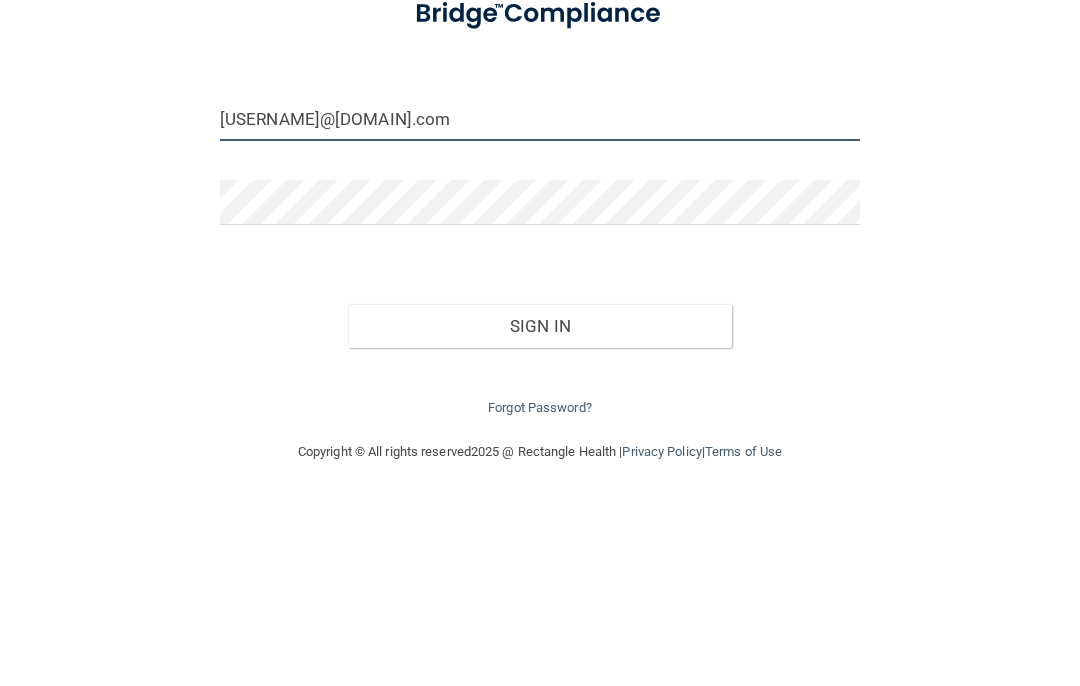 type on "[EMAIL]" 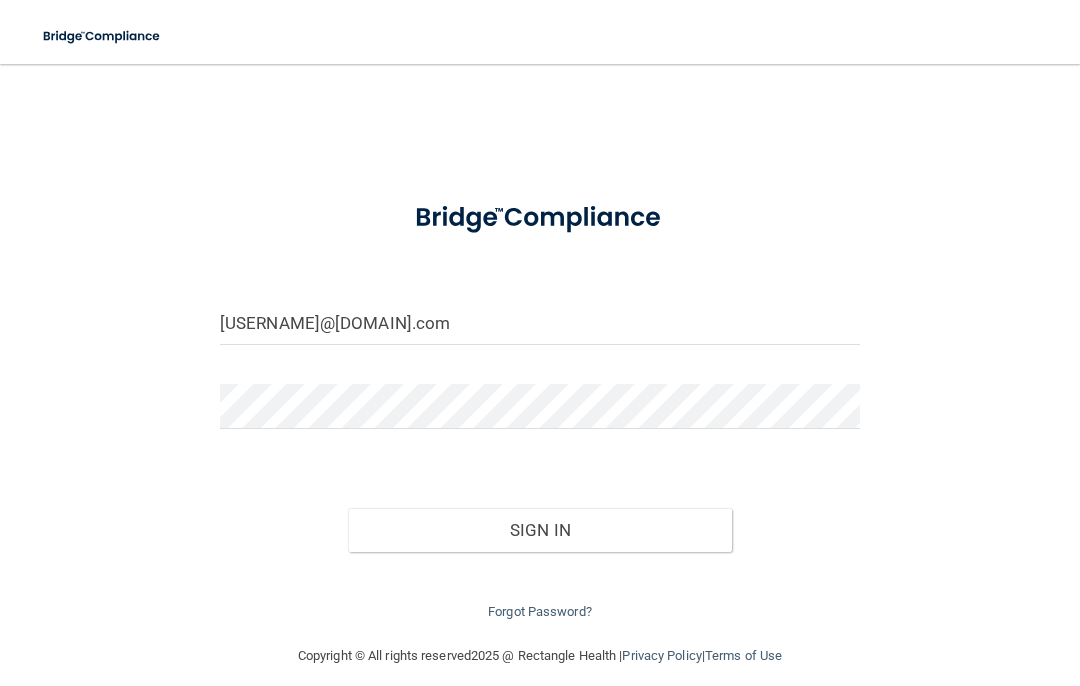 click on "Sign In" at bounding box center [540, 530] 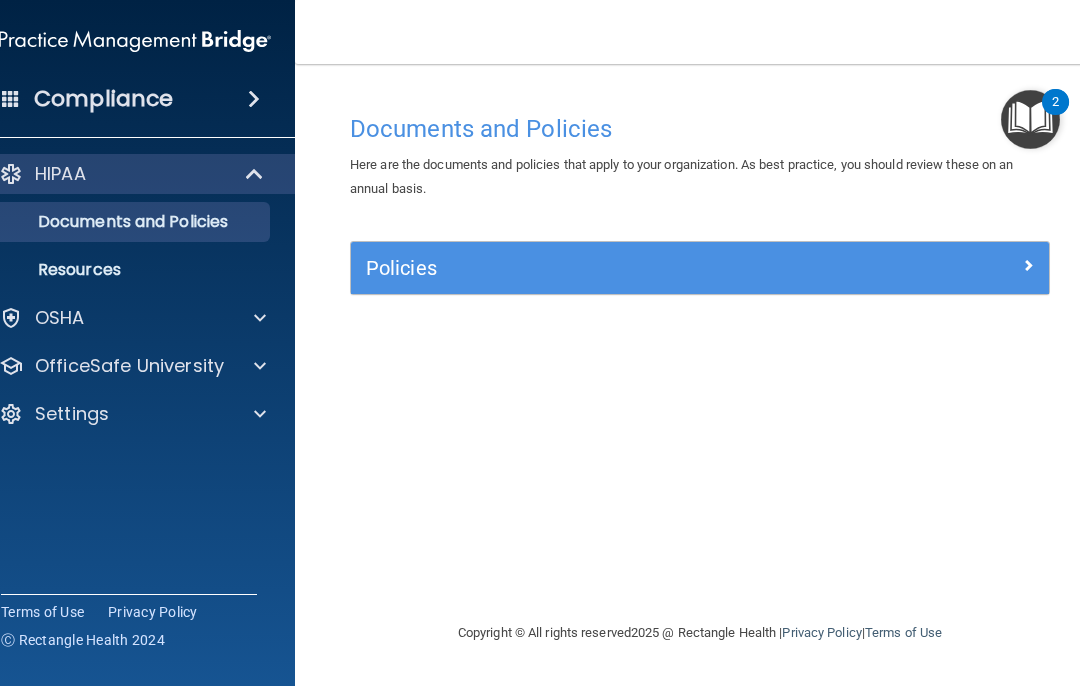 click on "OSHA" at bounding box center (108, 318) 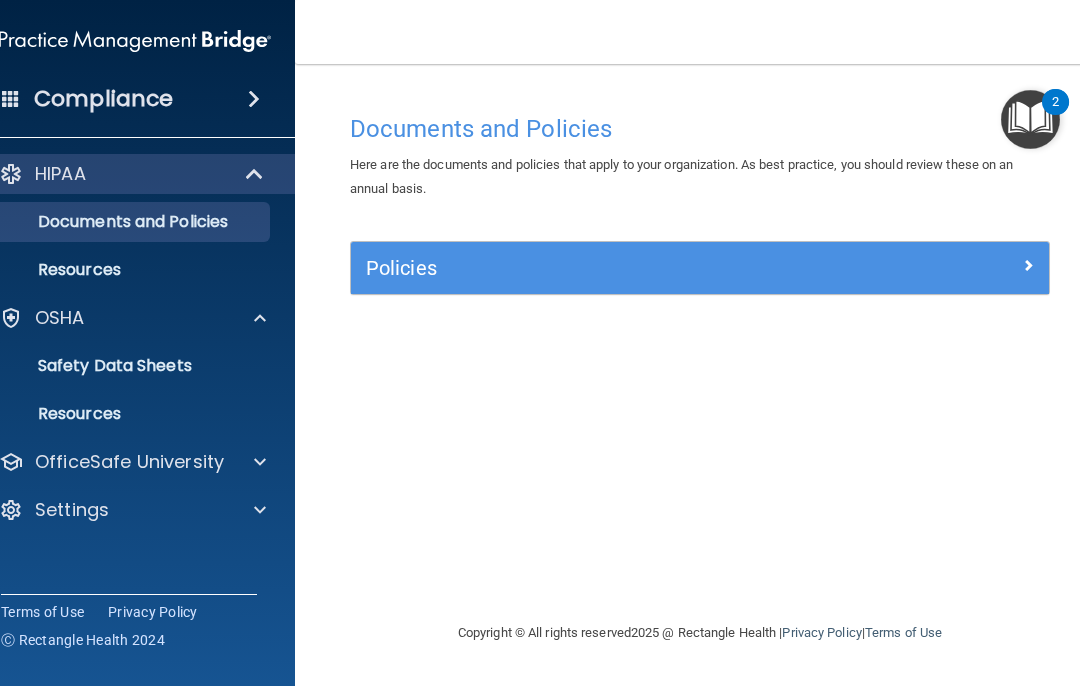 click on "Resources" at bounding box center (112, 270) 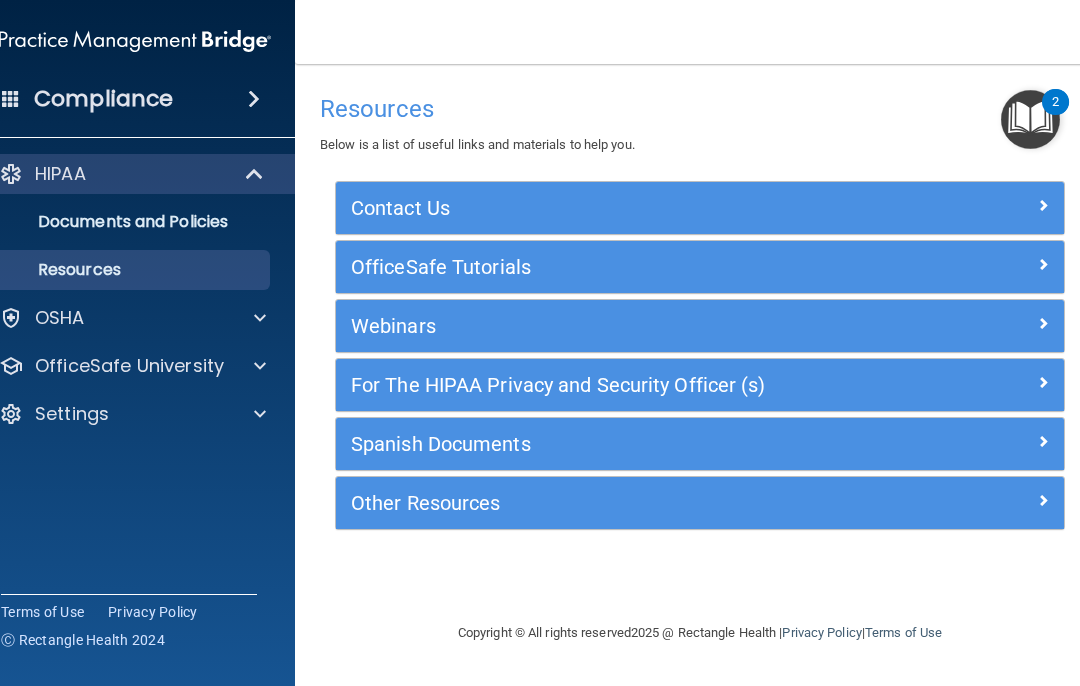 click on "Documents and Policies" at bounding box center [124, 222] 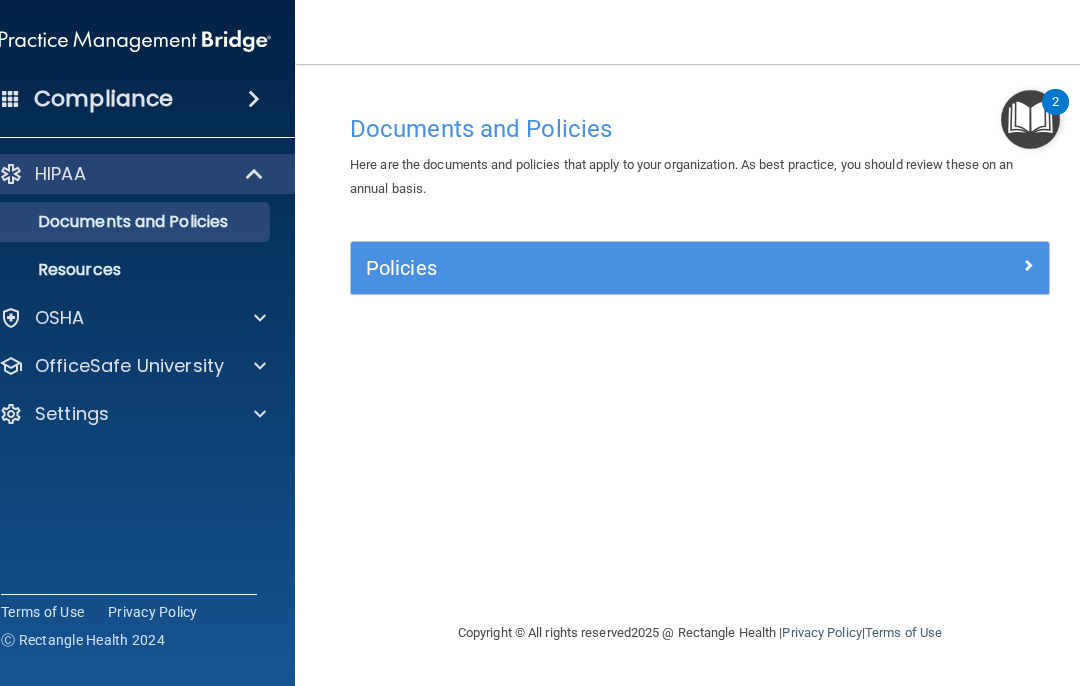 click at bounding box center (1028, 265) 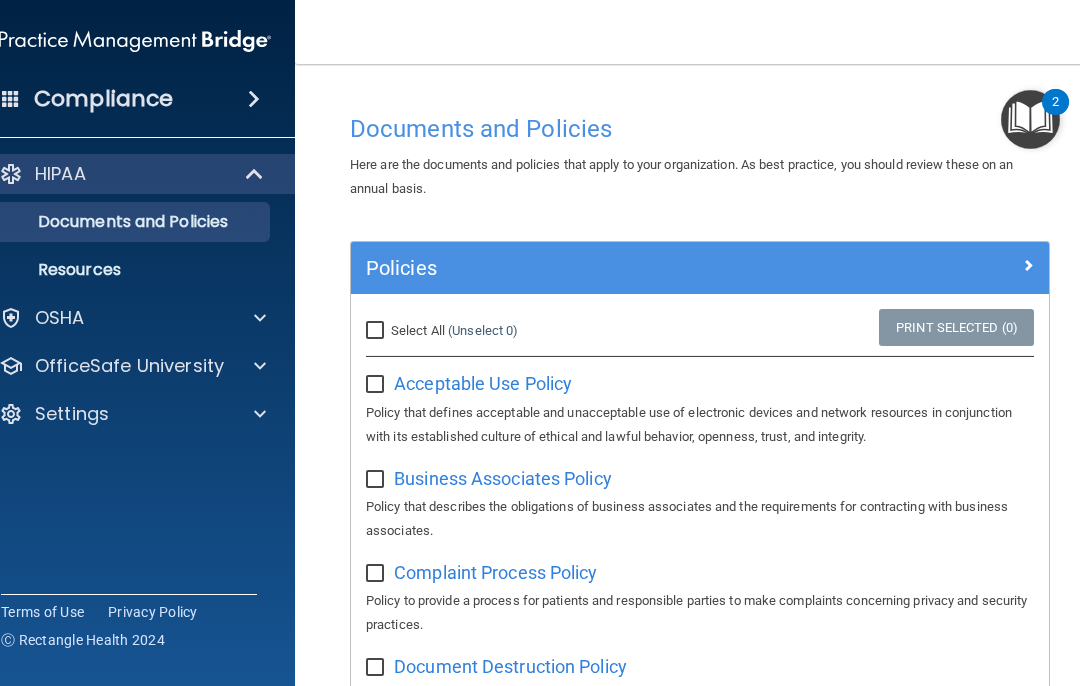 scroll, scrollTop: 0, scrollLeft: 0, axis: both 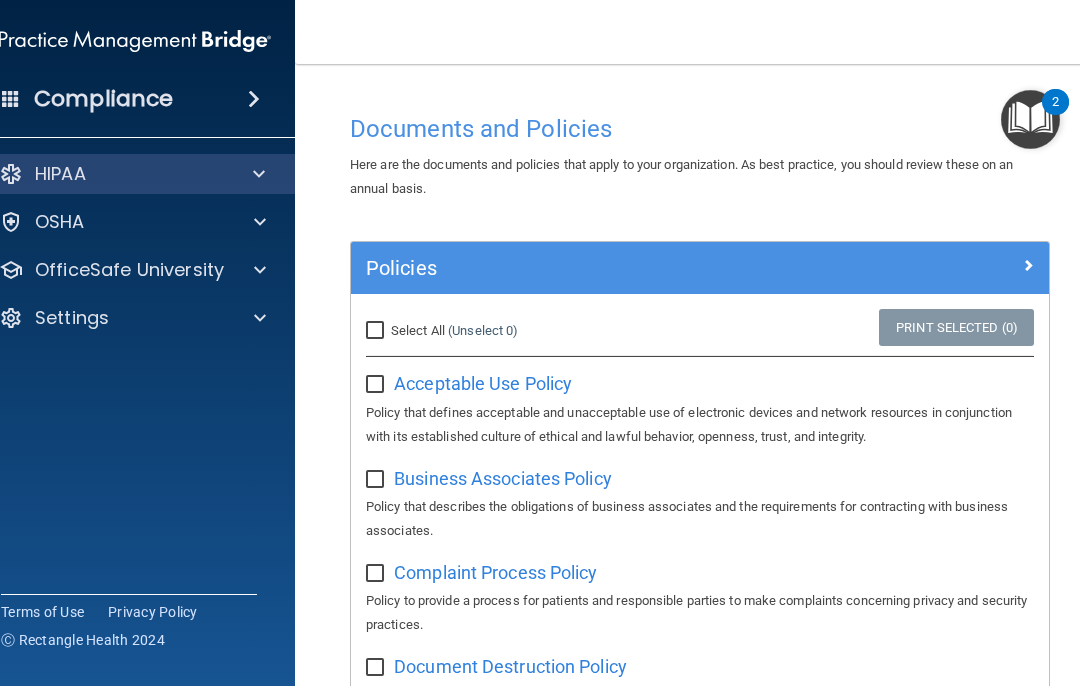 click on "HIPAA" at bounding box center (107, 174) 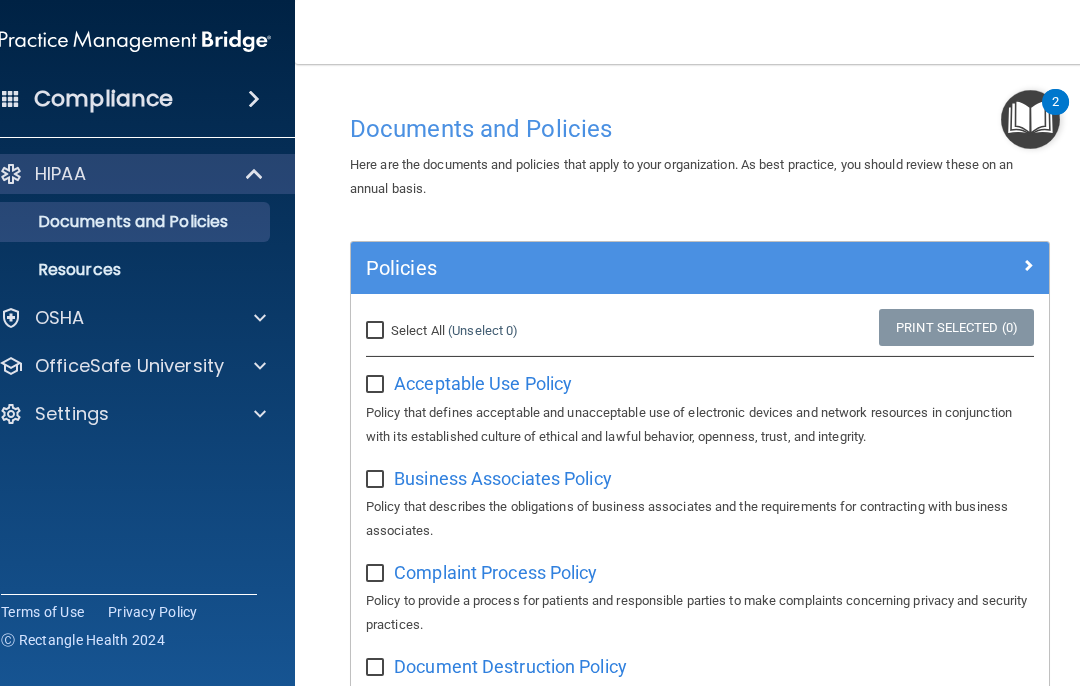 click at bounding box center [254, 99] 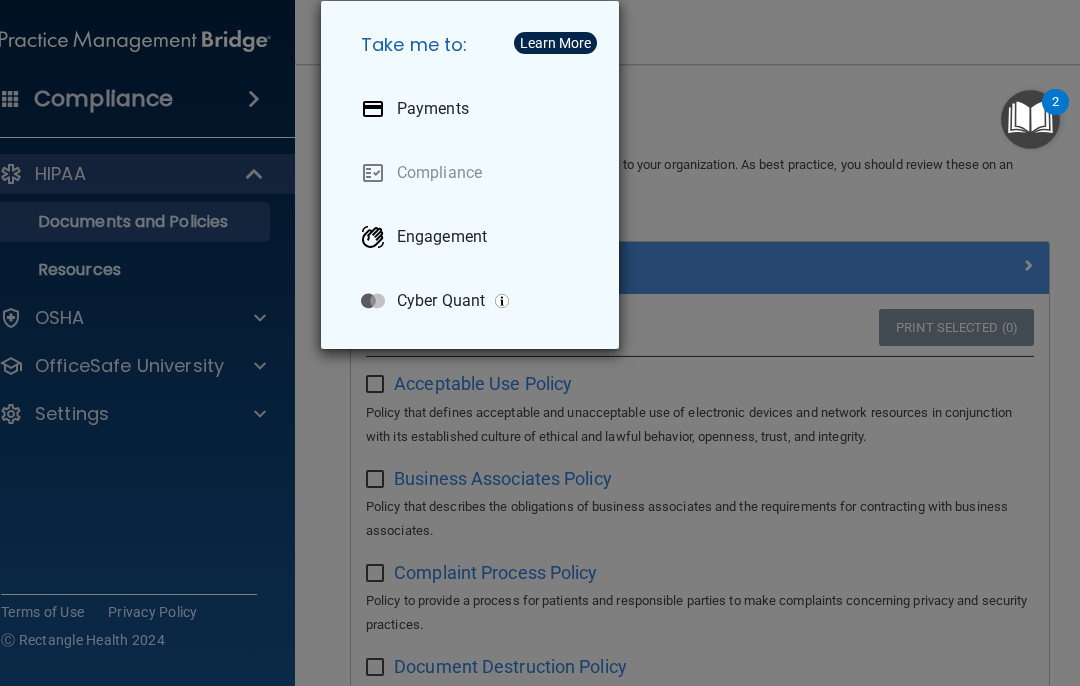 click on "Take me to:             Payments                   Compliance                     Engagement                     Cyber Quant" at bounding box center [540, 343] 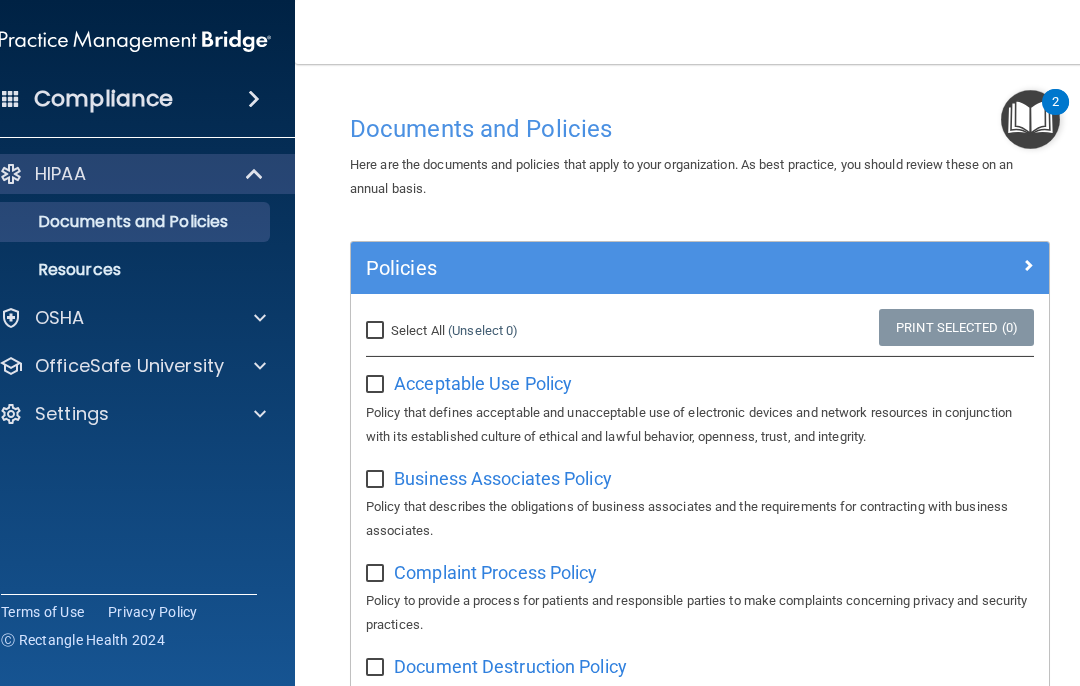 click on "Resources" at bounding box center [124, 270] 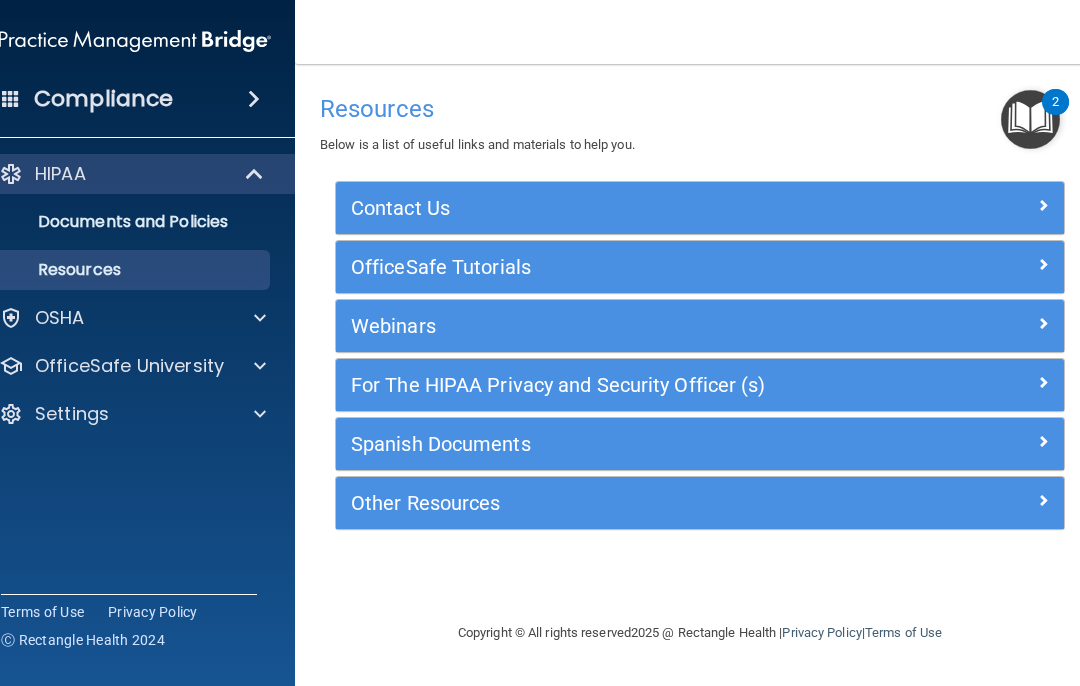 click at bounding box center [257, 318] 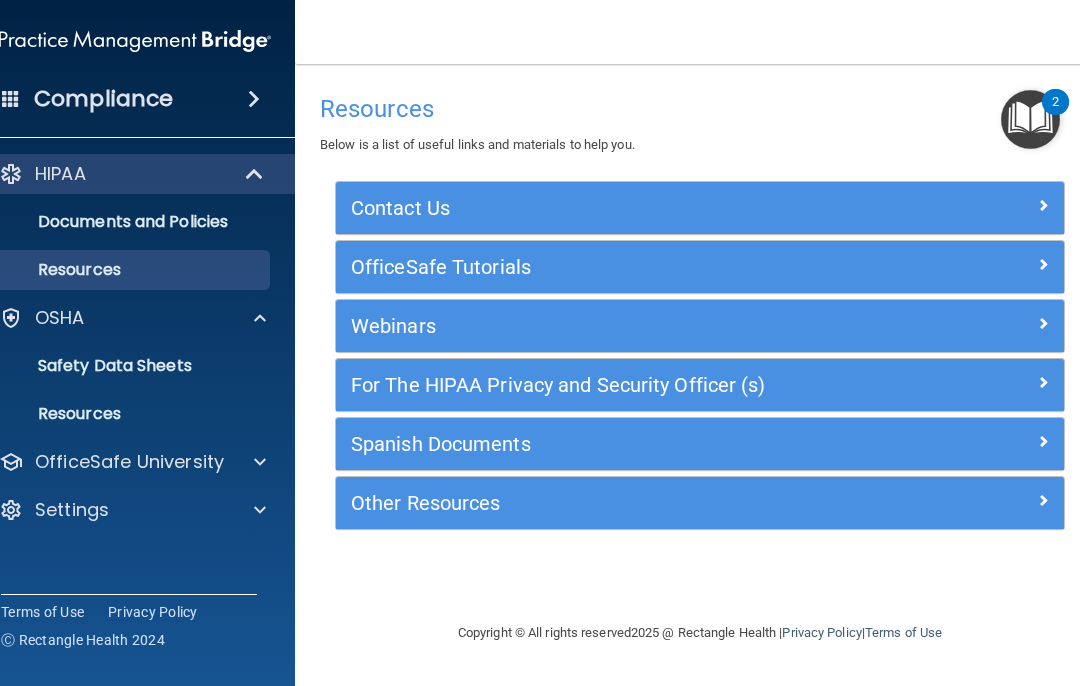 click at bounding box center (260, 462) 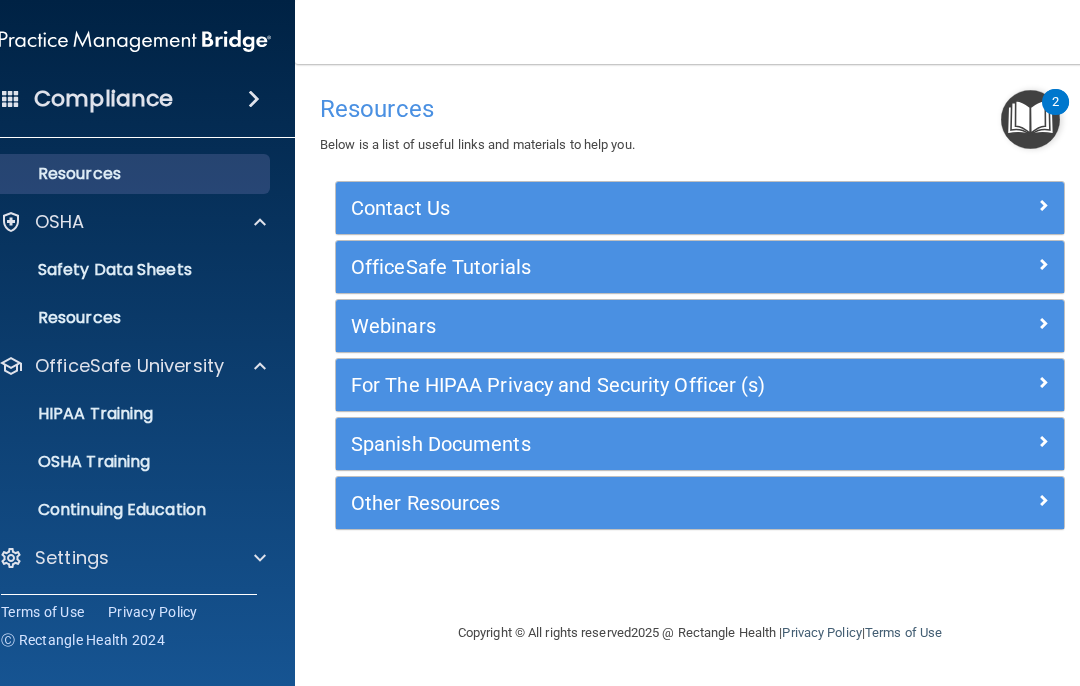 scroll, scrollTop: 96, scrollLeft: 0, axis: vertical 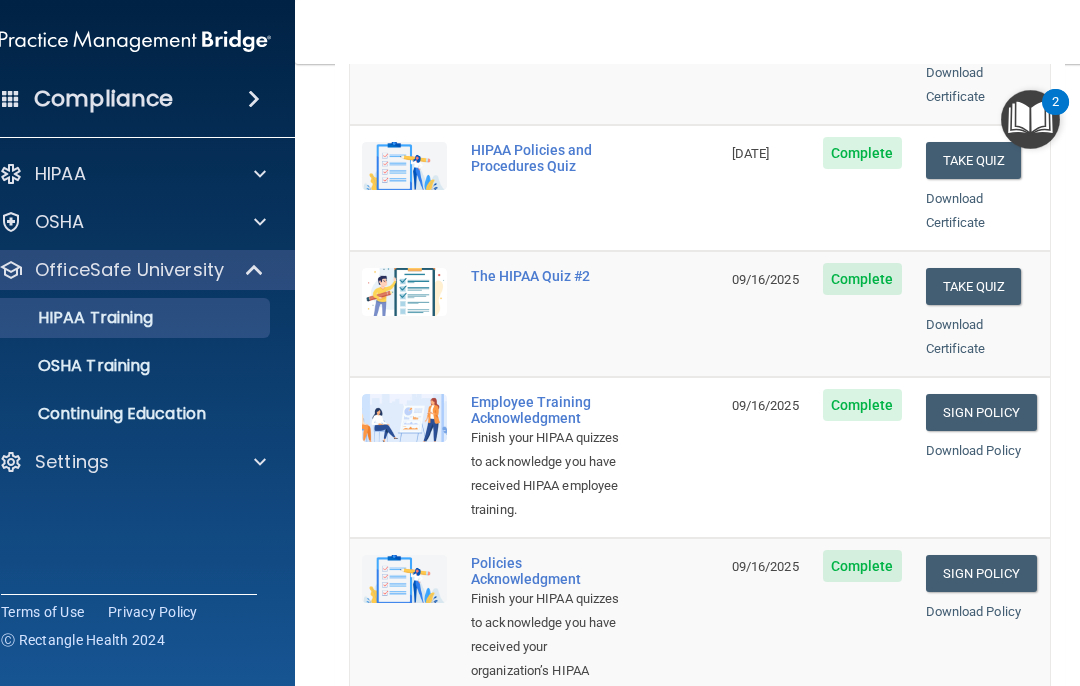 click on "OSHA Training" at bounding box center (69, 366) 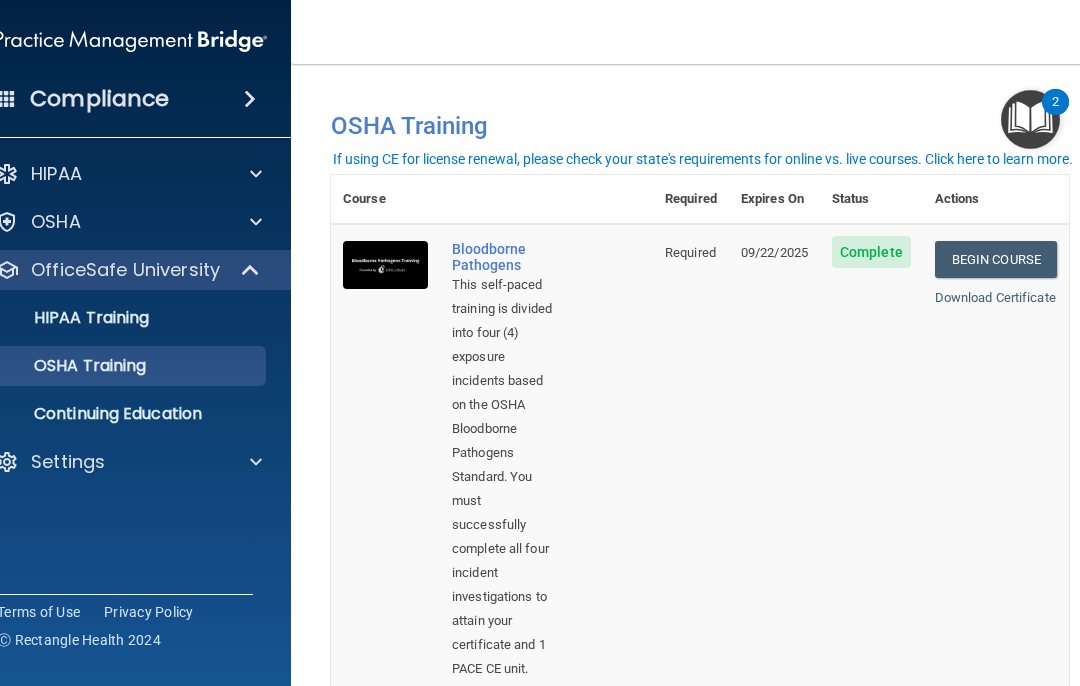 scroll, scrollTop: 0, scrollLeft: 0, axis: both 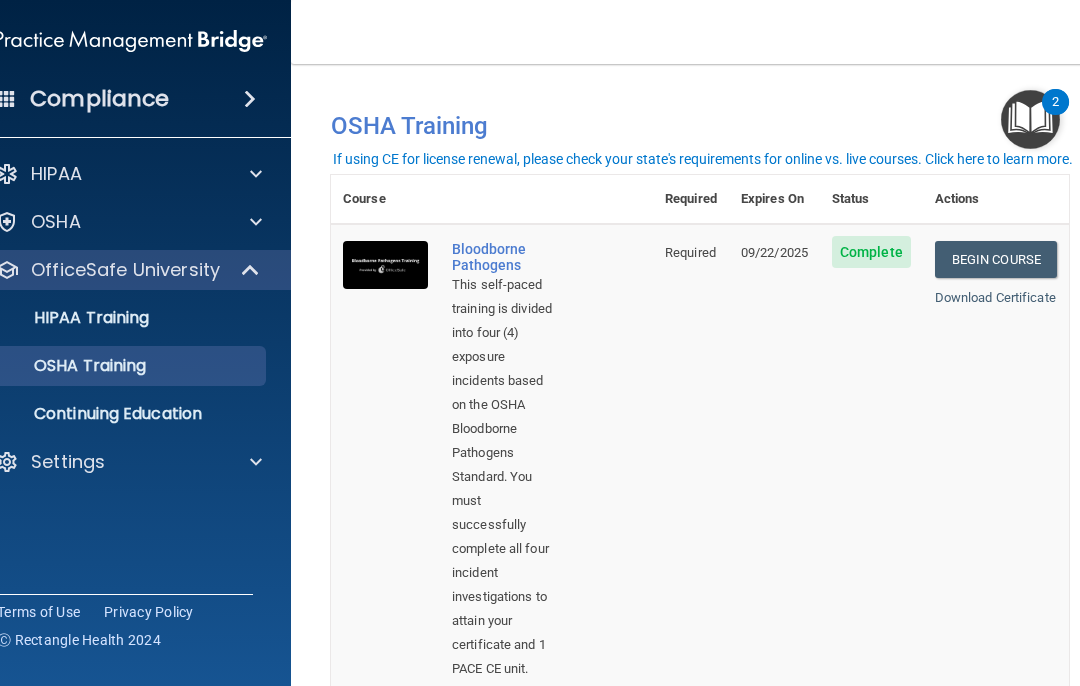 click on "HIPAA Training" at bounding box center [108, 318] 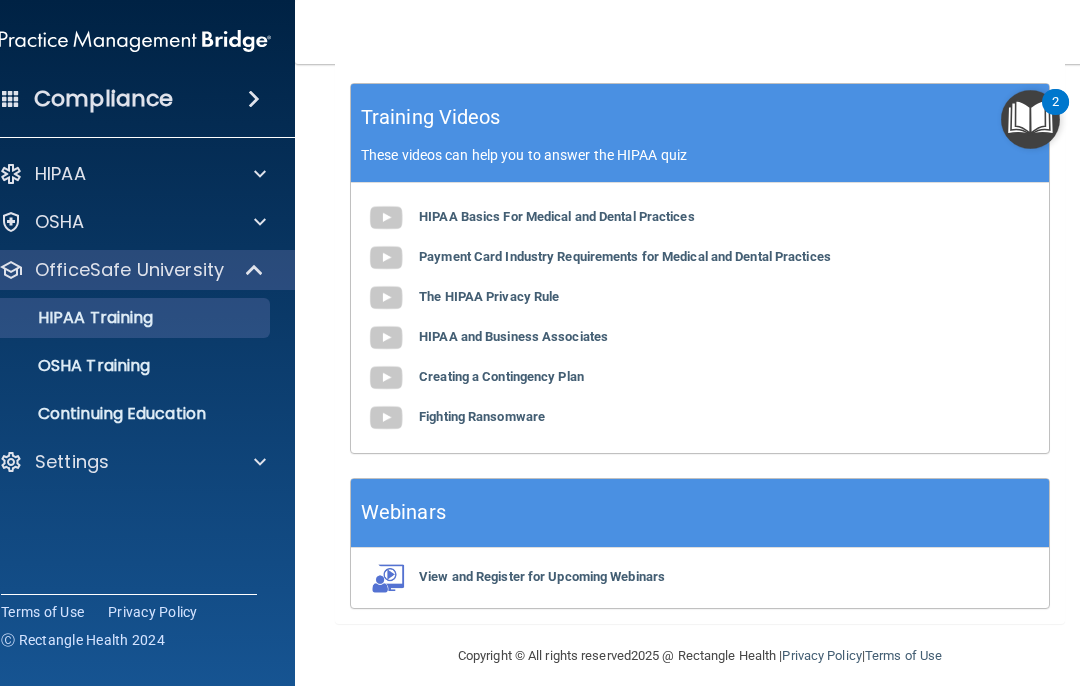 scroll, scrollTop: 1015, scrollLeft: 0, axis: vertical 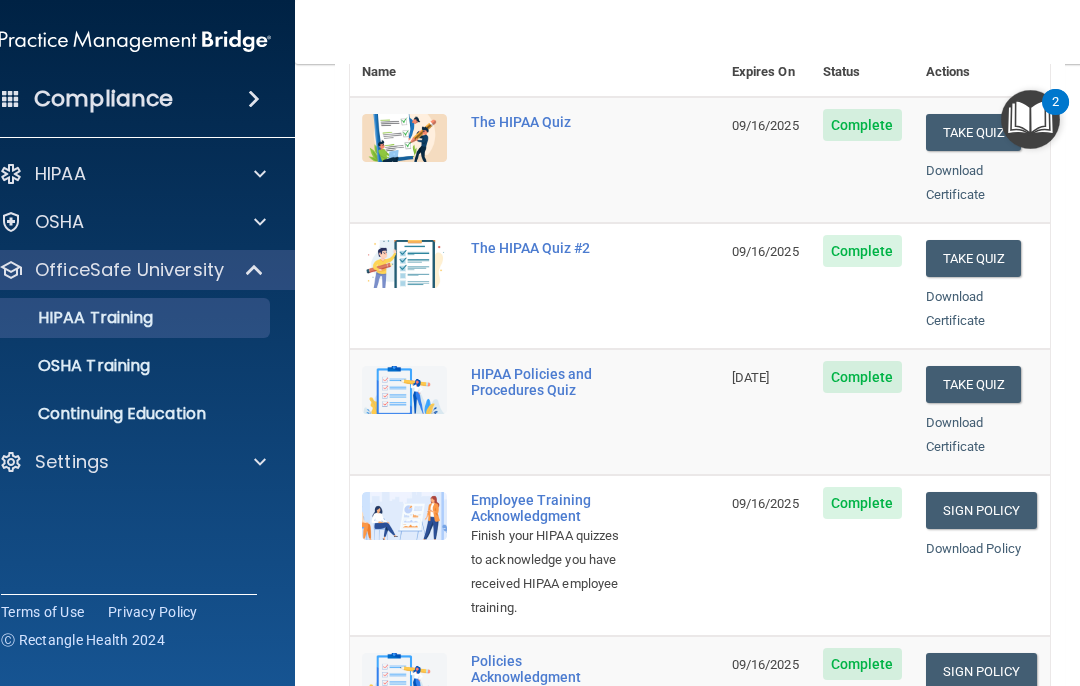 click on "Continuing Education" at bounding box center [112, 414] 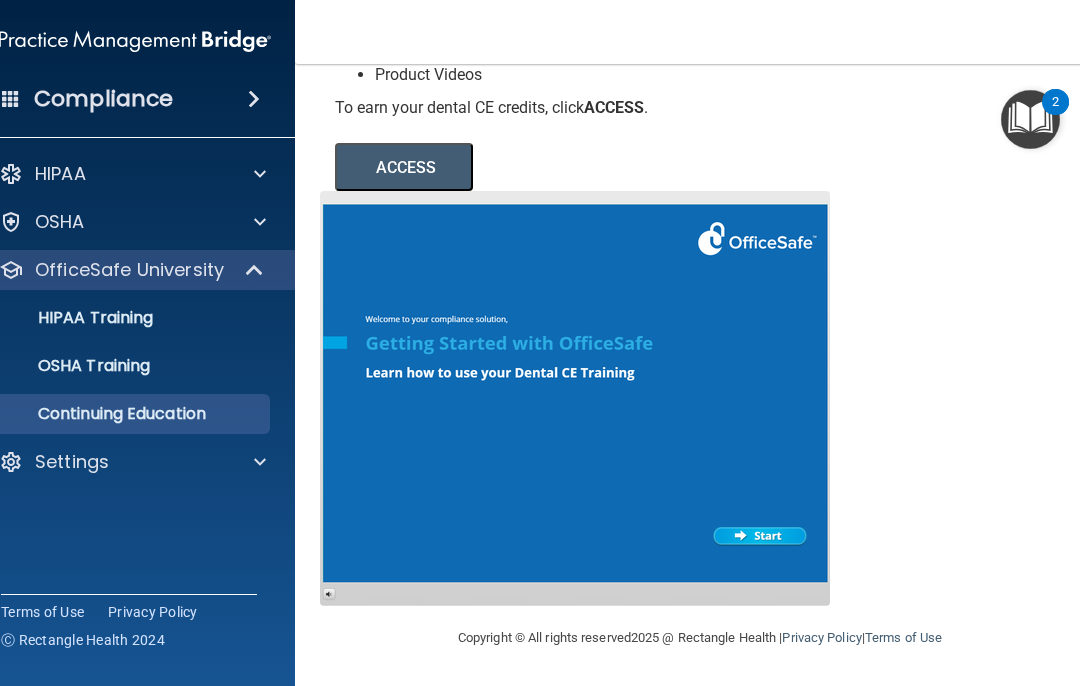 scroll, scrollTop: 330, scrollLeft: 0, axis: vertical 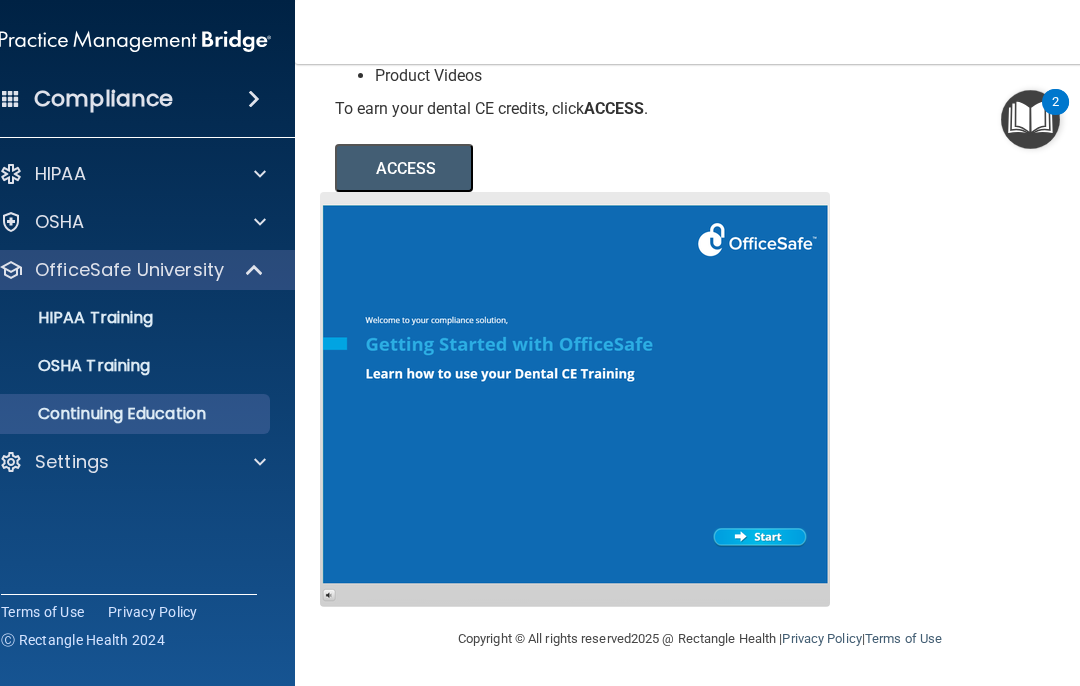 click on "OSHA Training" at bounding box center [69, 366] 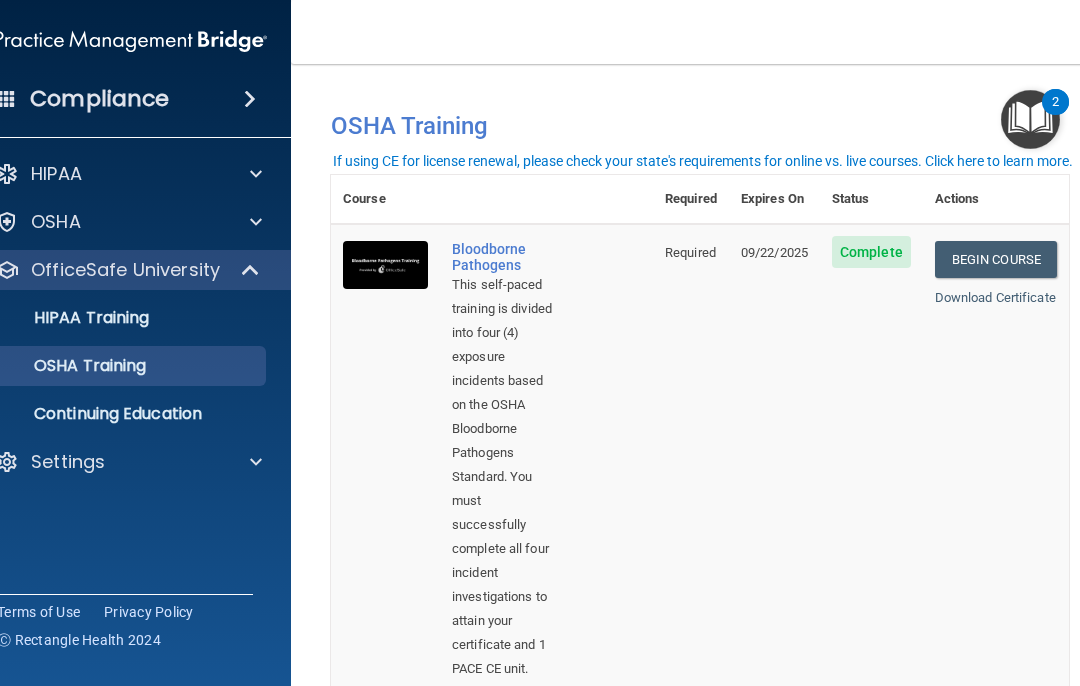 scroll, scrollTop: 0, scrollLeft: 0, axis: both 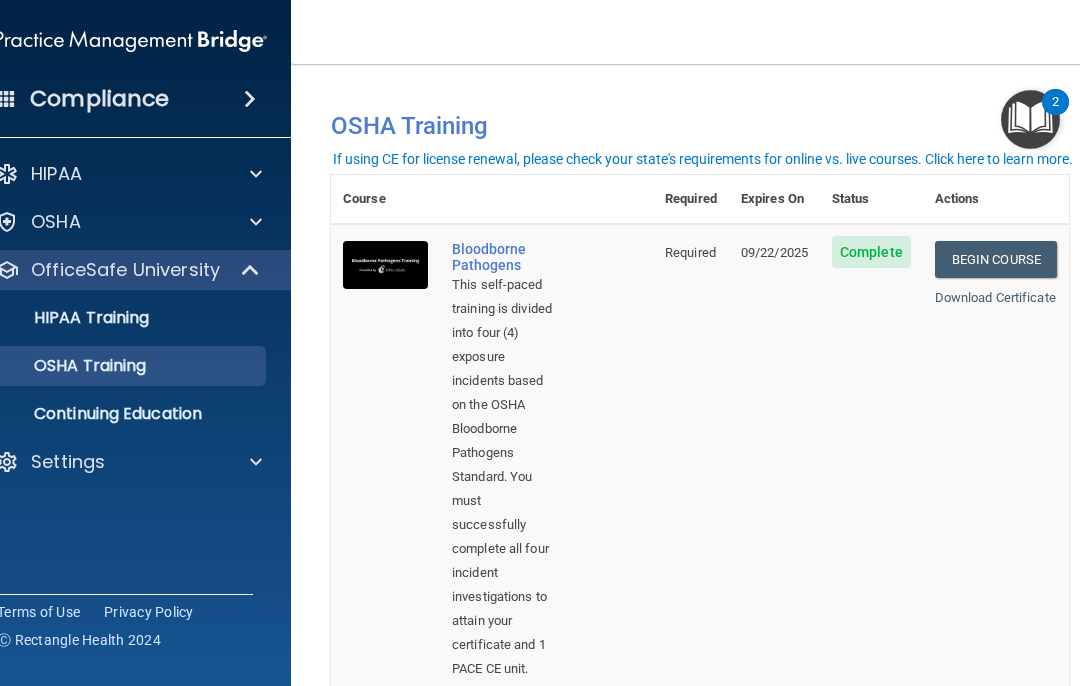 click on "Begin Course" at bounding box center (996, 259) 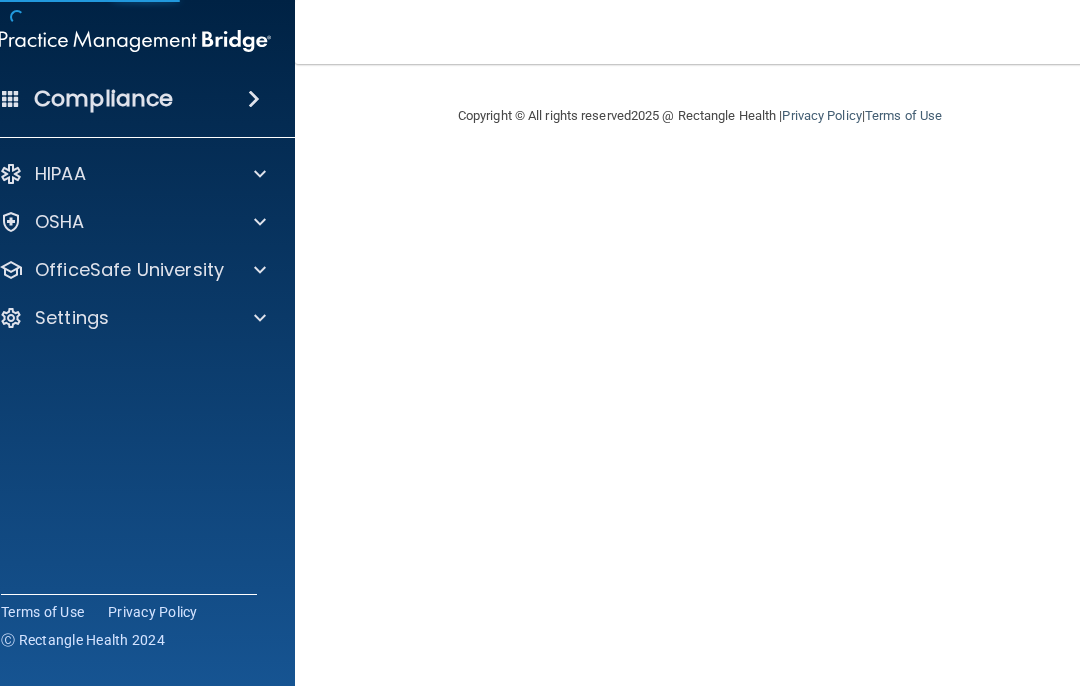 scroll, scrollTop: 0, scrollLeft: 0, axis: both 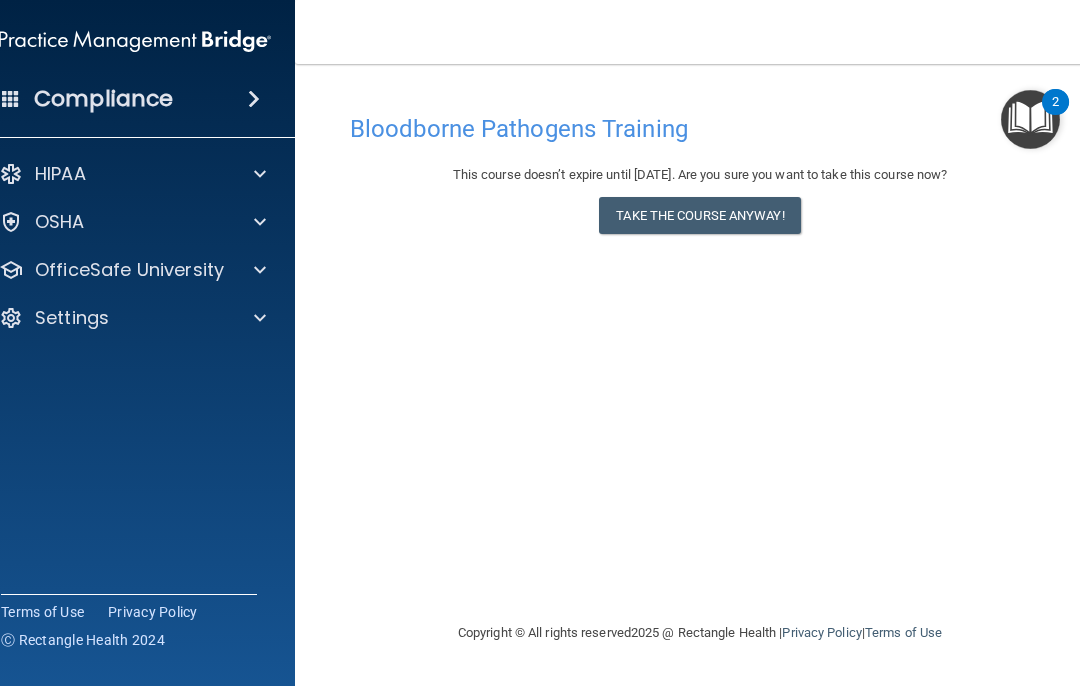 click on "Take the course anyway!" at bounding box center [699, 215] 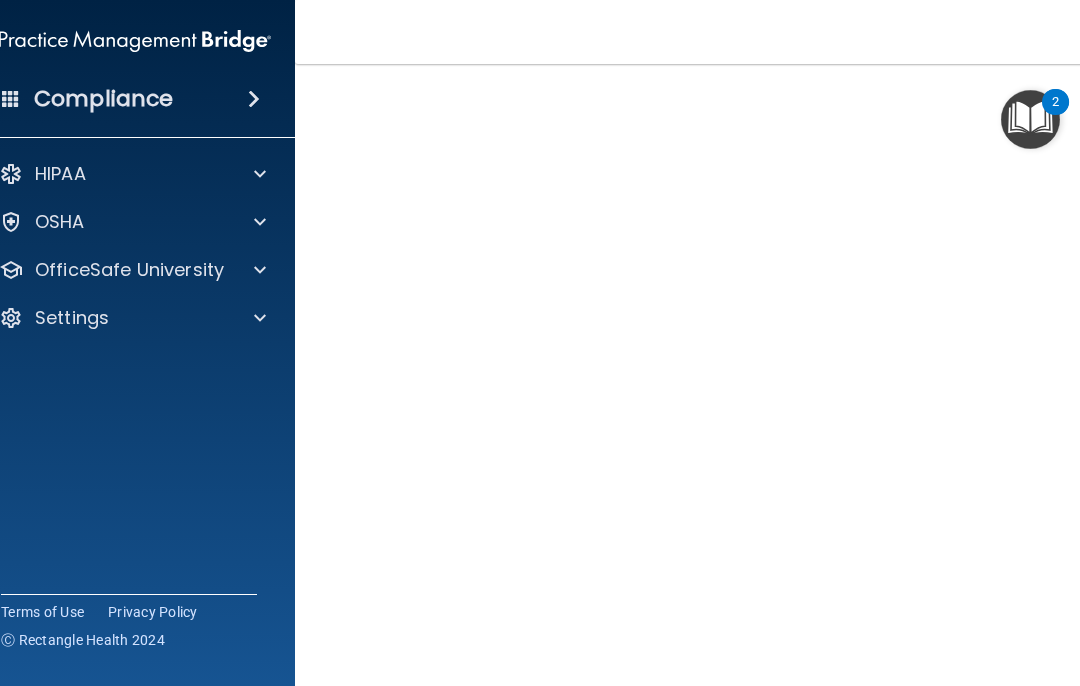 scroll, scrollTop: 85, scrollLeft: 0, axis: vertical 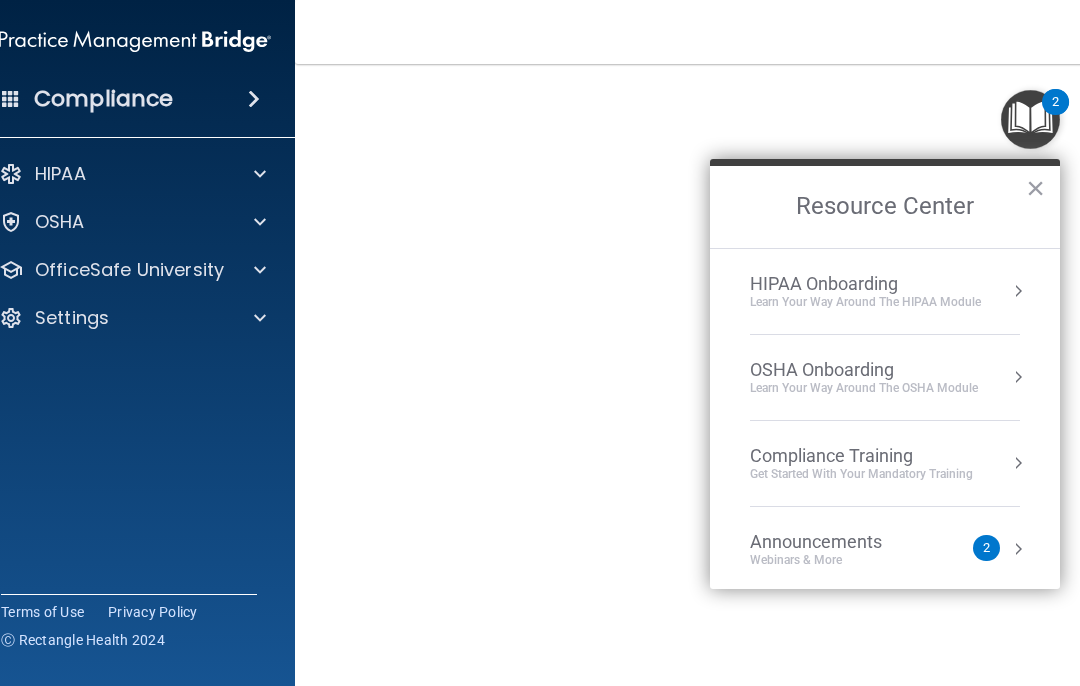 click on "×" at bounding box center [1035, 188] 